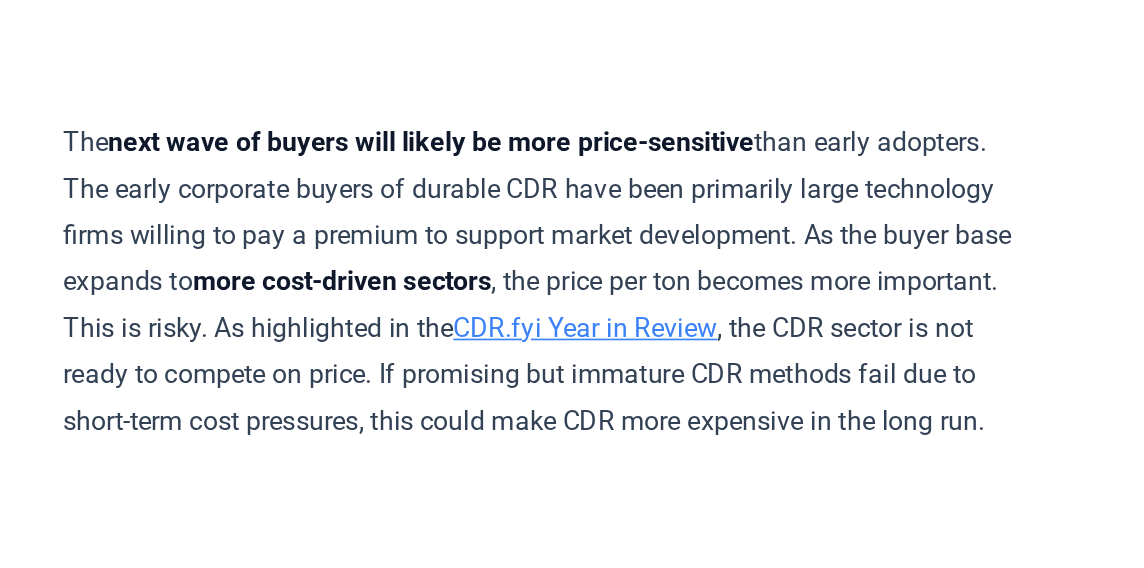 scroll, scrollTop: 7410, scrollLeft: 0, axis: vertical 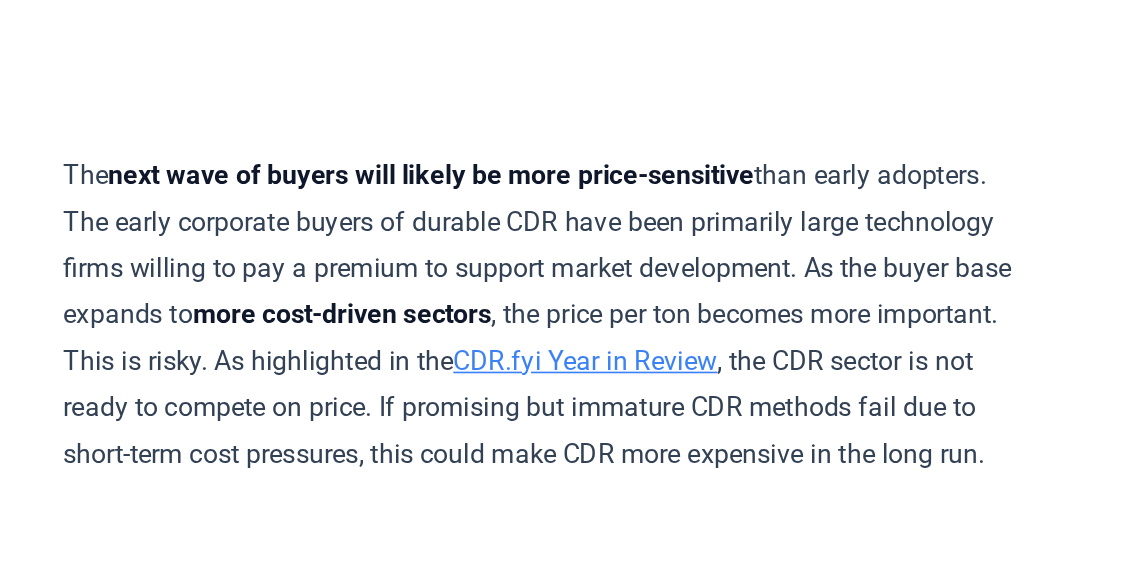 click on "CDR.fyi Year in Review" at bounding box center [502, 217] 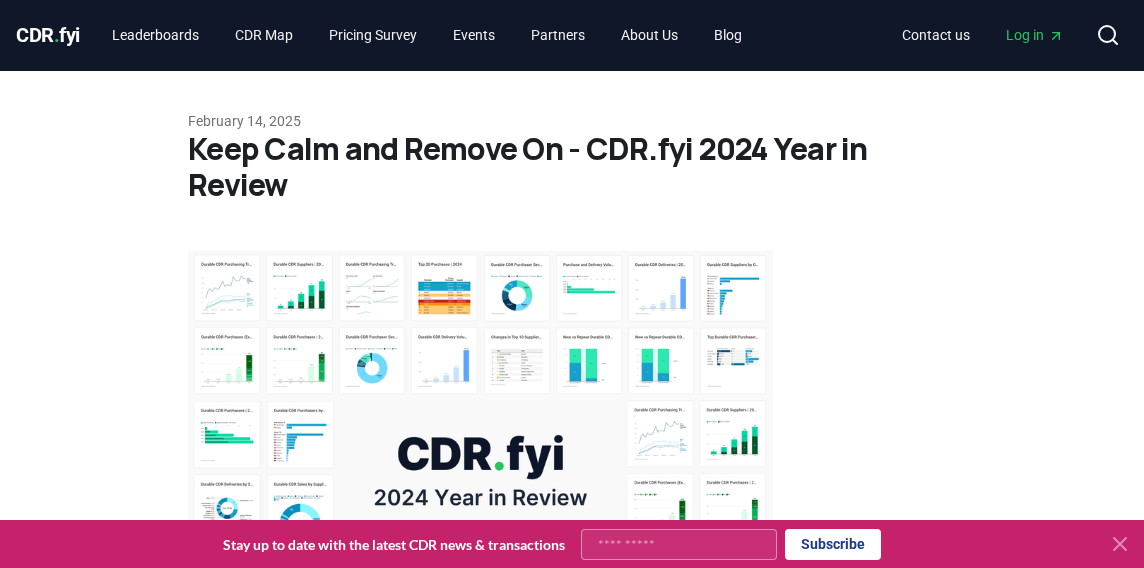 scroll, scrollTop: 0, scrollLeft: 0, axis: both 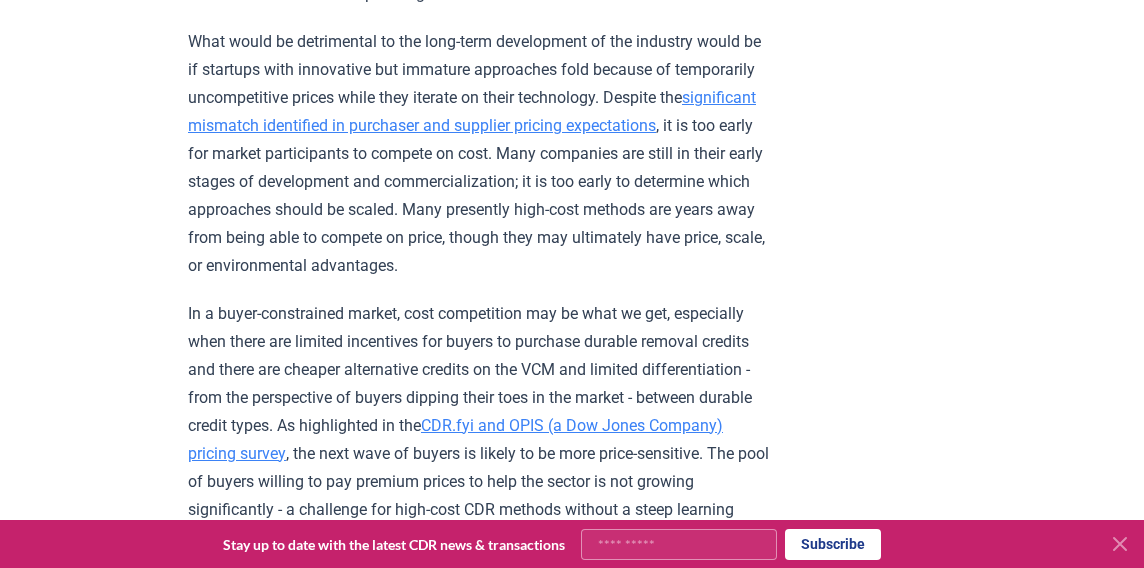 click on "significant mismatch identified in purchaser and supplier pricing expectations" at bounding box center (472, 111) 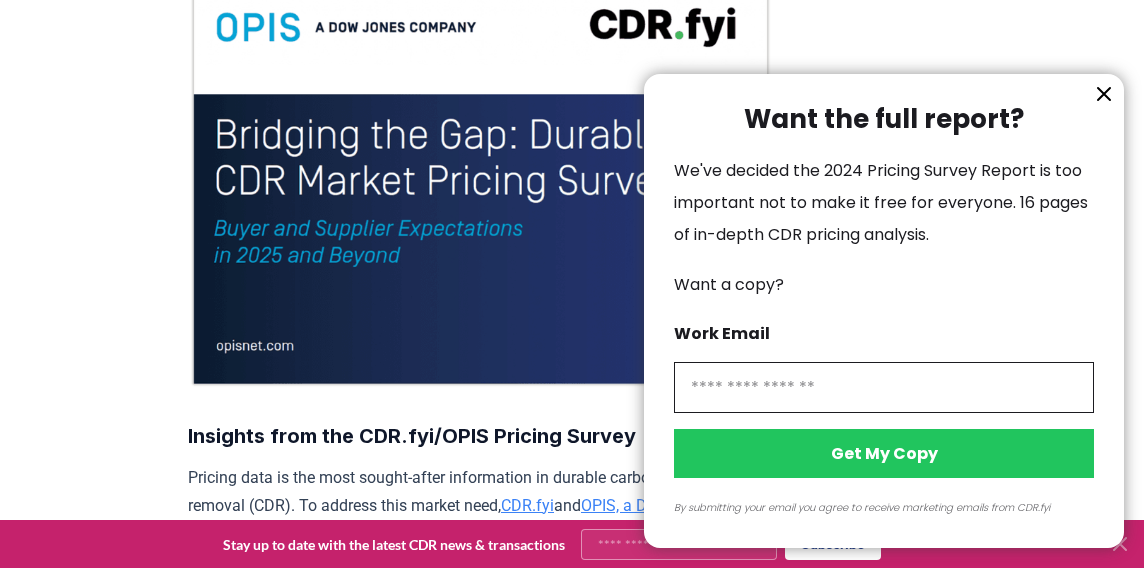 scroll, scrollTop: 268, scrollLeft: 0, axis: vertical 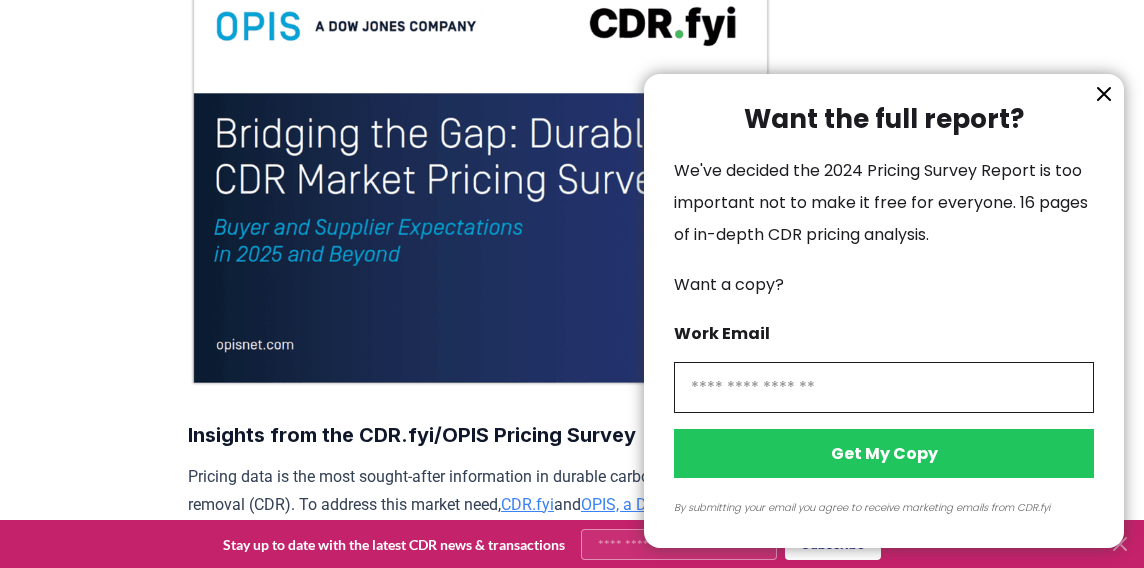 click at bounding box center [884, 387] 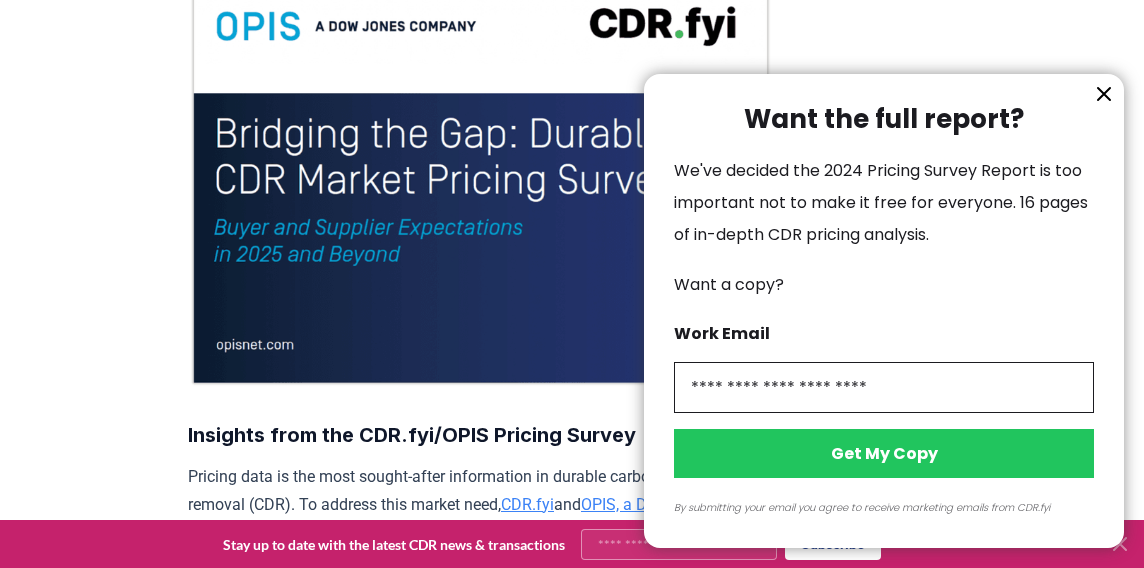 click on "**********" at bounding box center (884, 387) 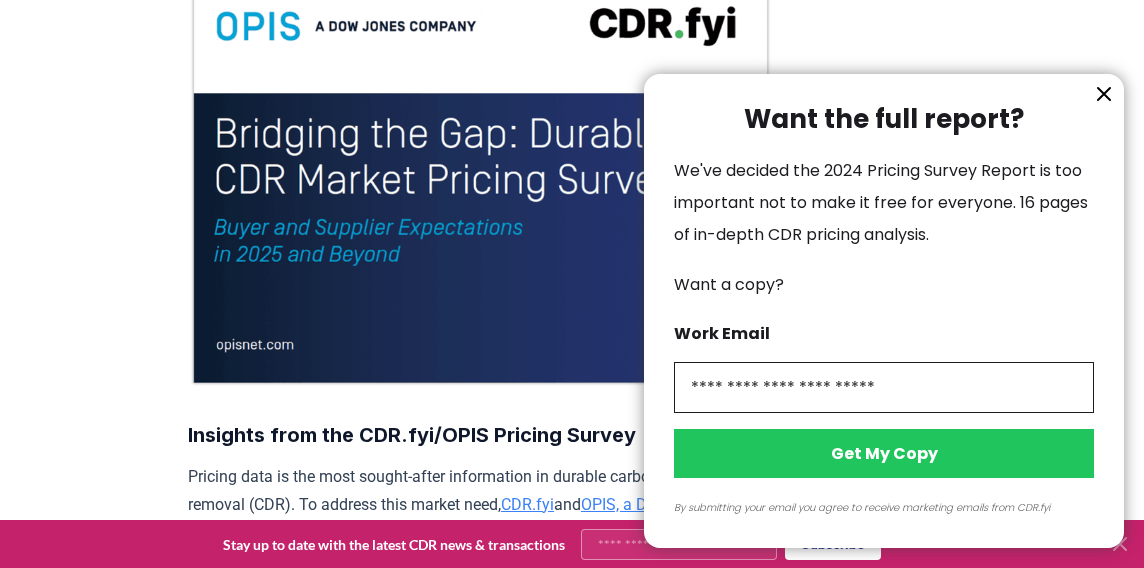type on "**********" 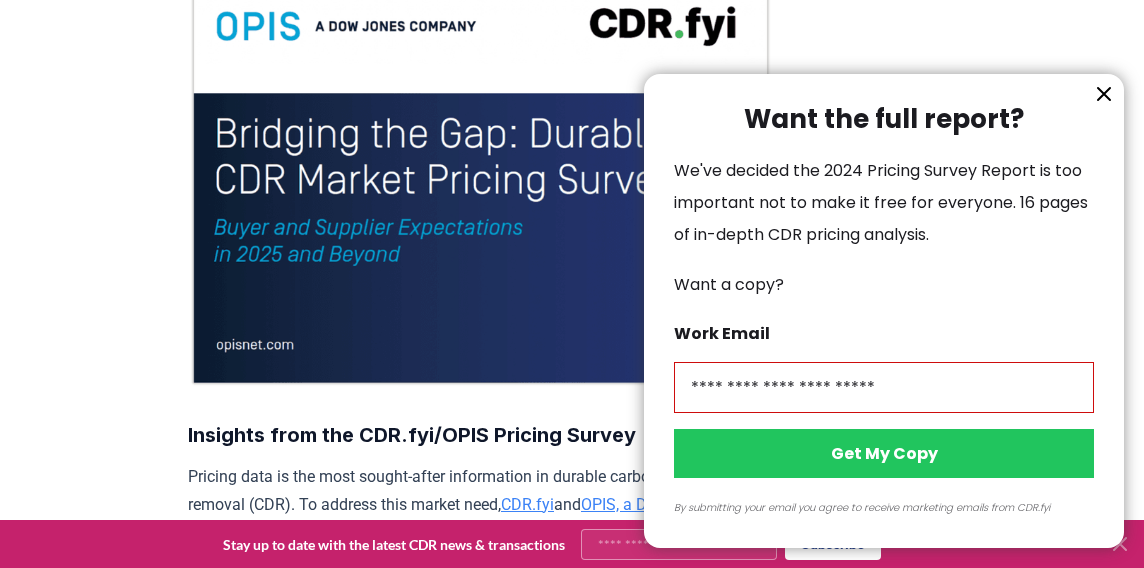 click on "Get My Copy" at bounding box center (884, 453) 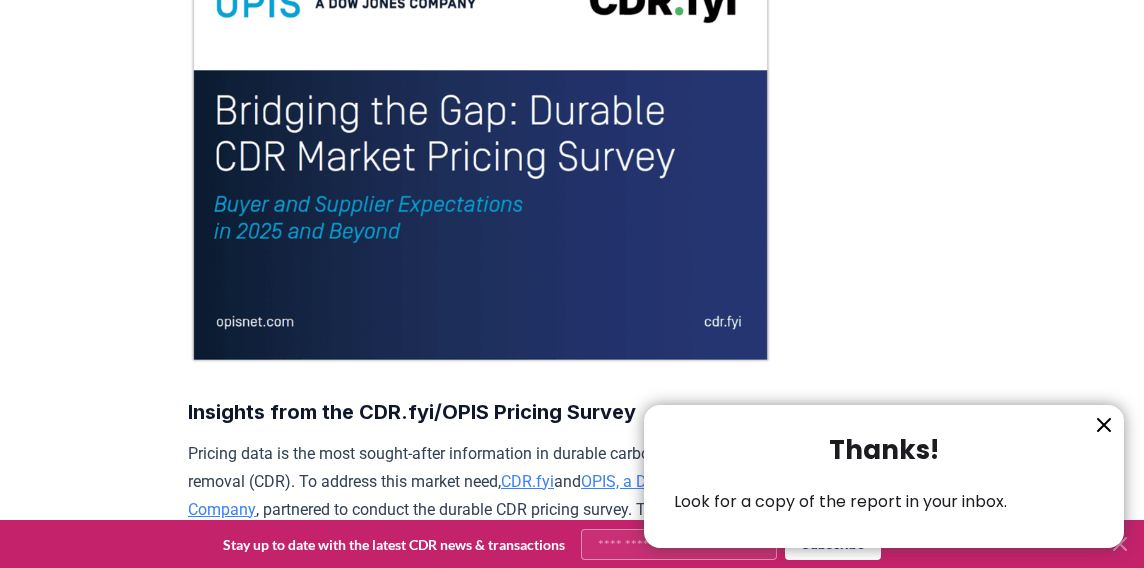 scroll, scrollTop: 273, scrollLeft: 0, axis: vertical 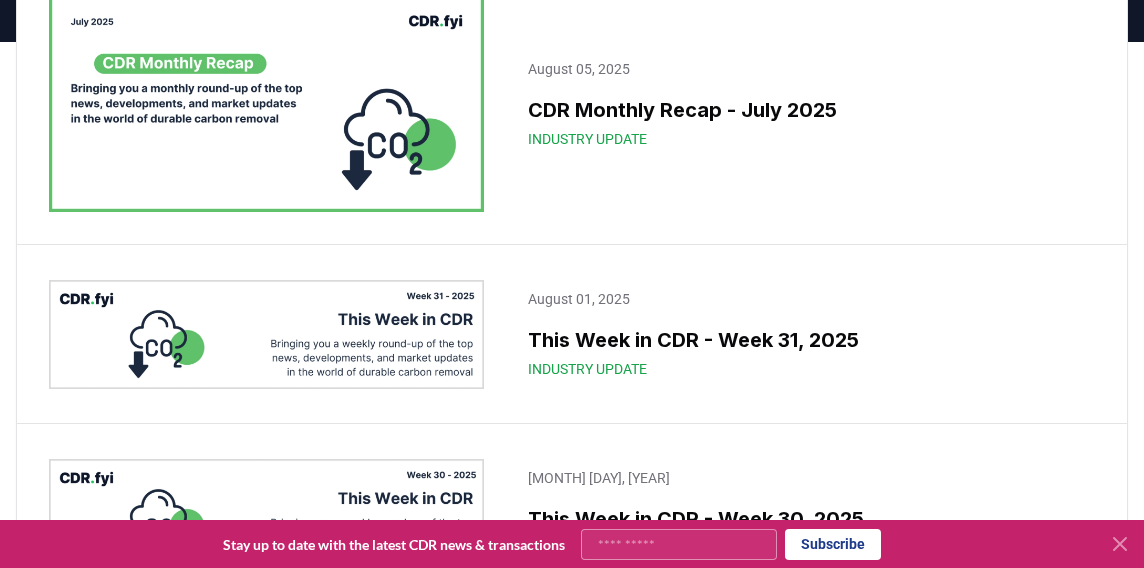 click at bounding box center [266, 103] 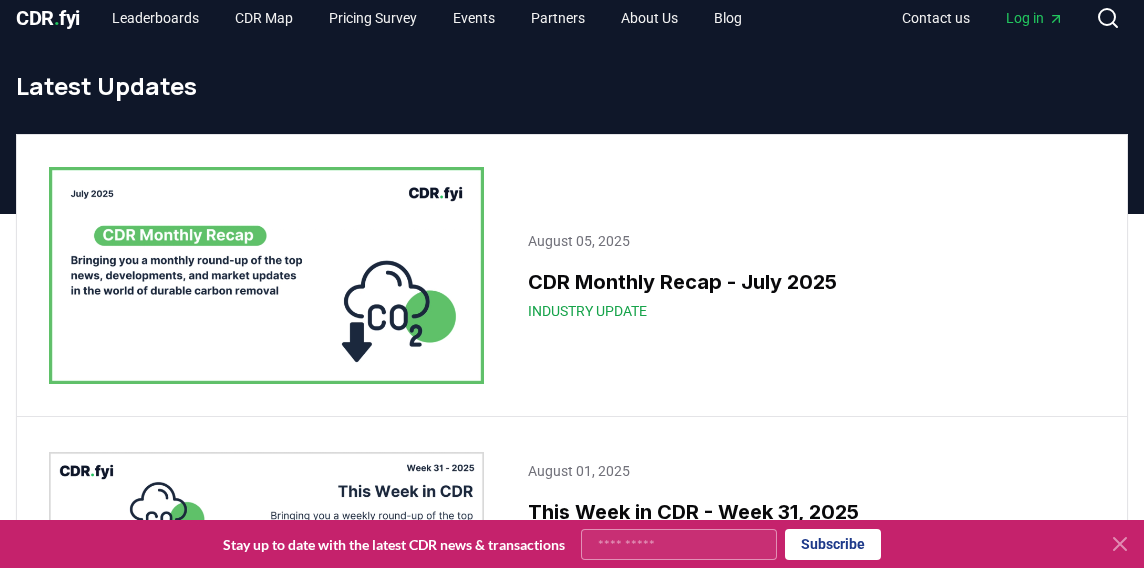 scroll, scrollTop: 19, scrollLeft: 0, axis: vertical 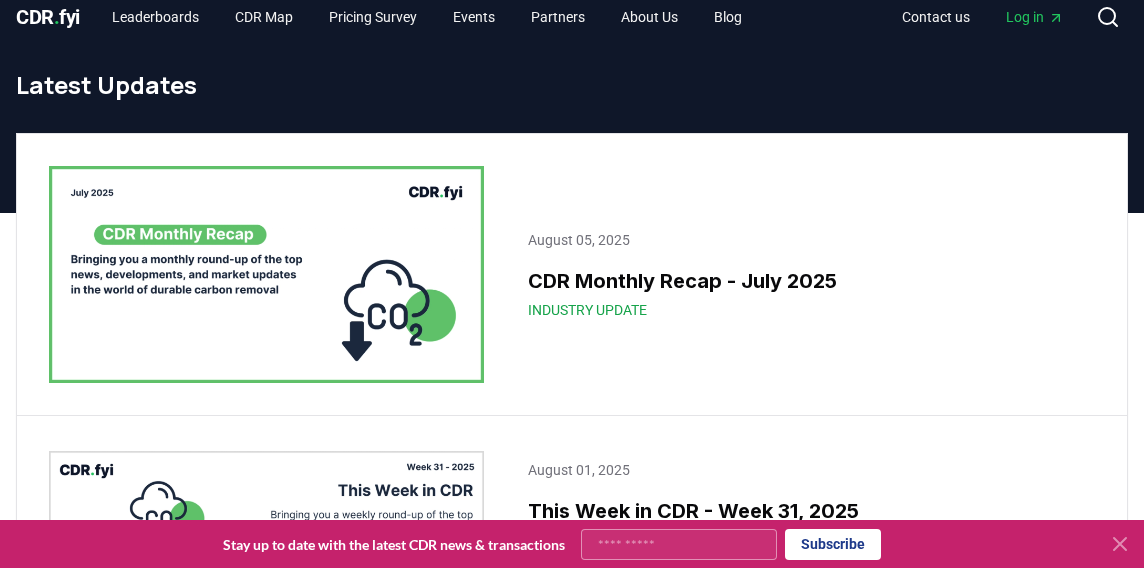 click at bounding box center [266, 274] 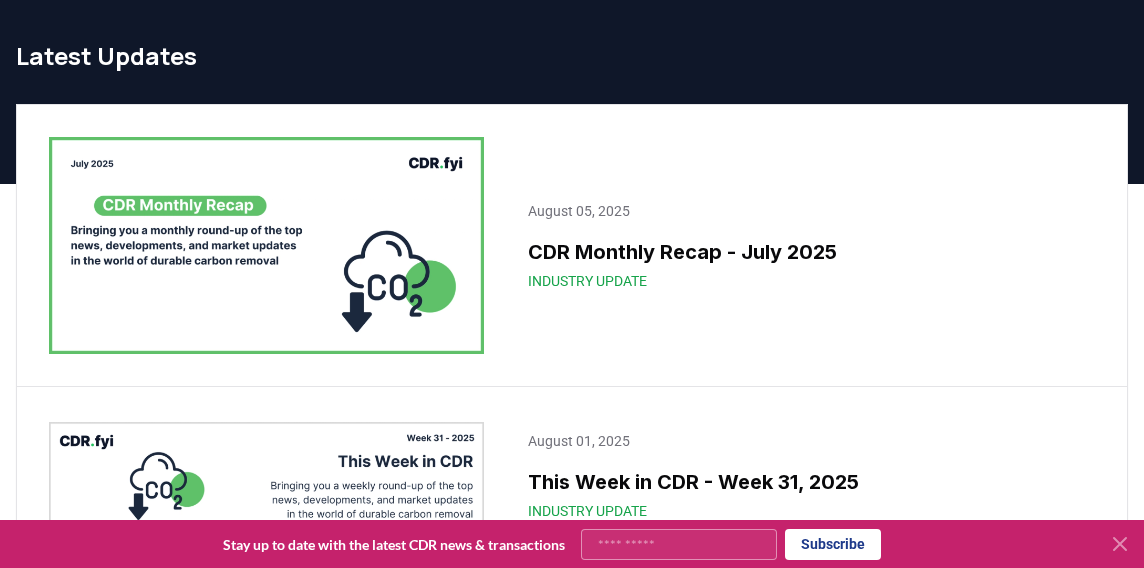 scroll, scrollTop: 49, scrollLeft: 0, axis: vertical 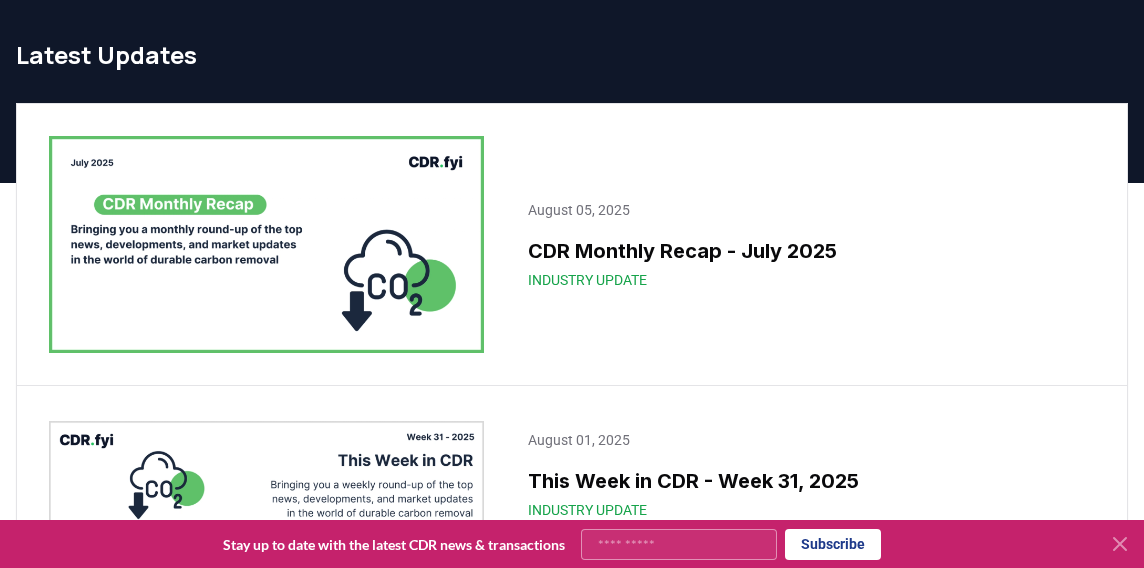 click at bounding box center [266, 244] 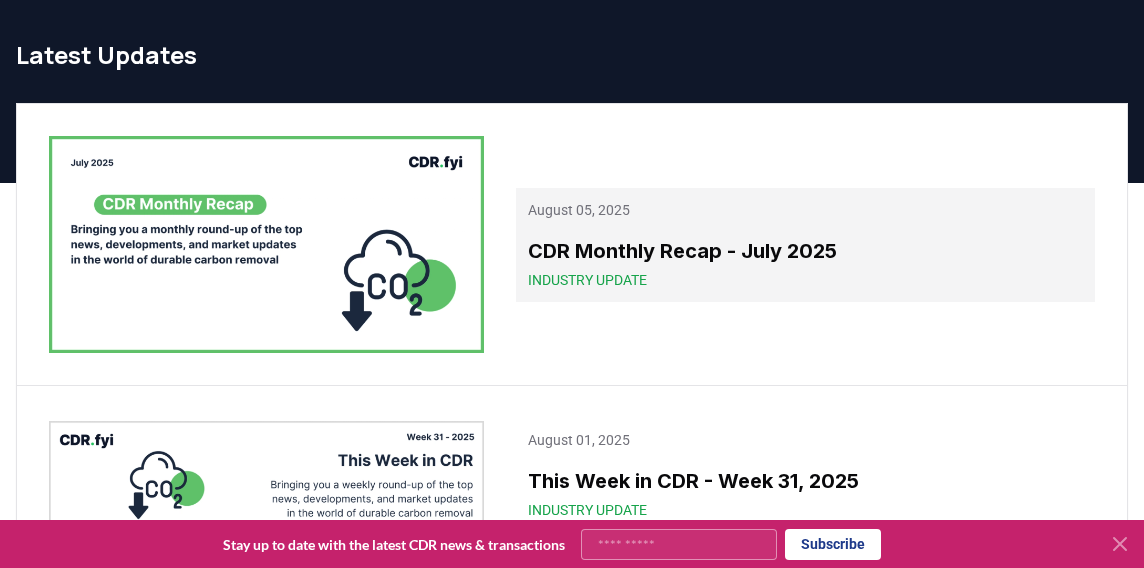 click on "Industry Update" at bounding box center (587, 280) 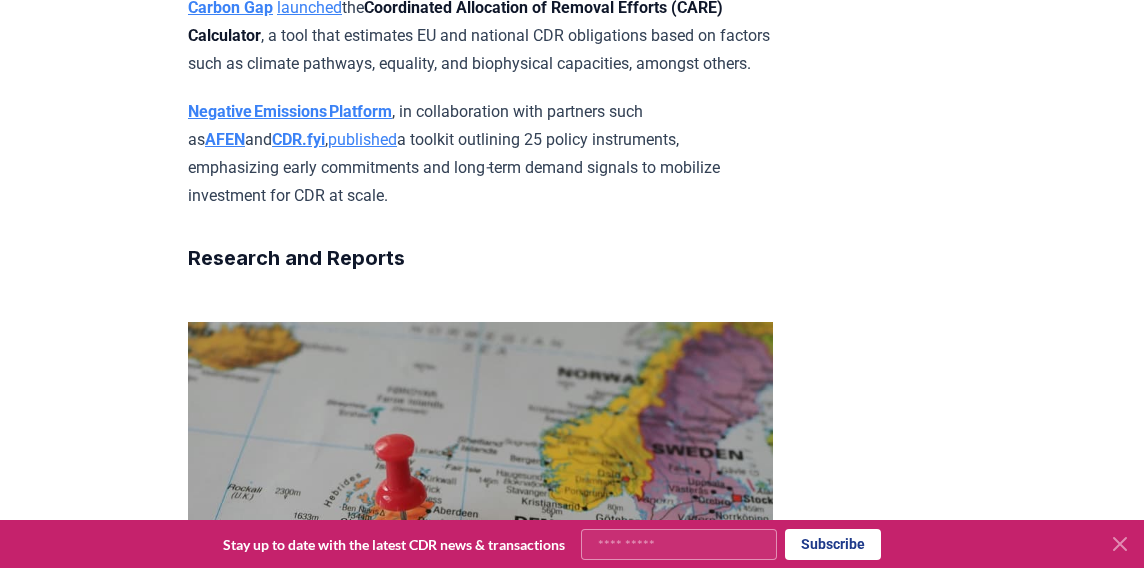 scroll, scrollTop: 8360, scrollLeft: 0, axis: vertical 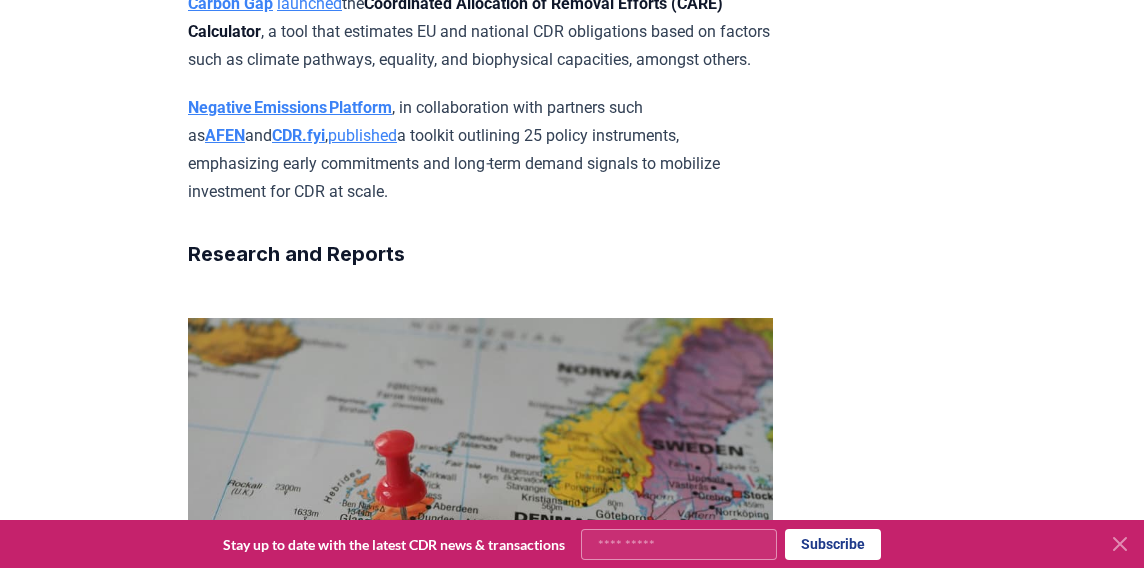 click on "Boston Consulting Group (BCG)" at bounding box center (300, 1422) 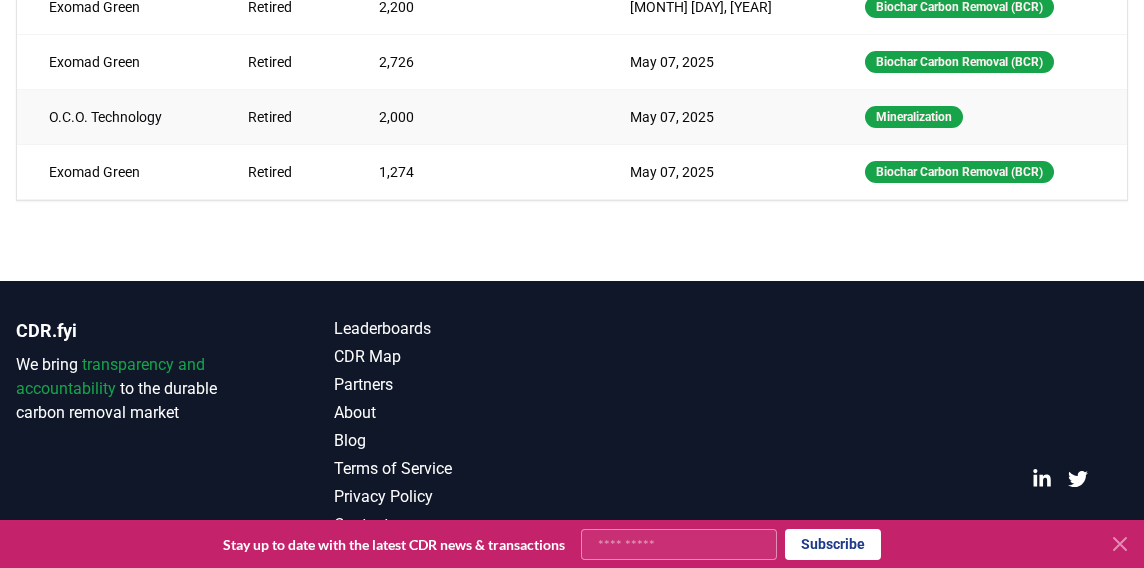 scroll, scrollTop: 812, scrollLeft: 0, axis: vertical 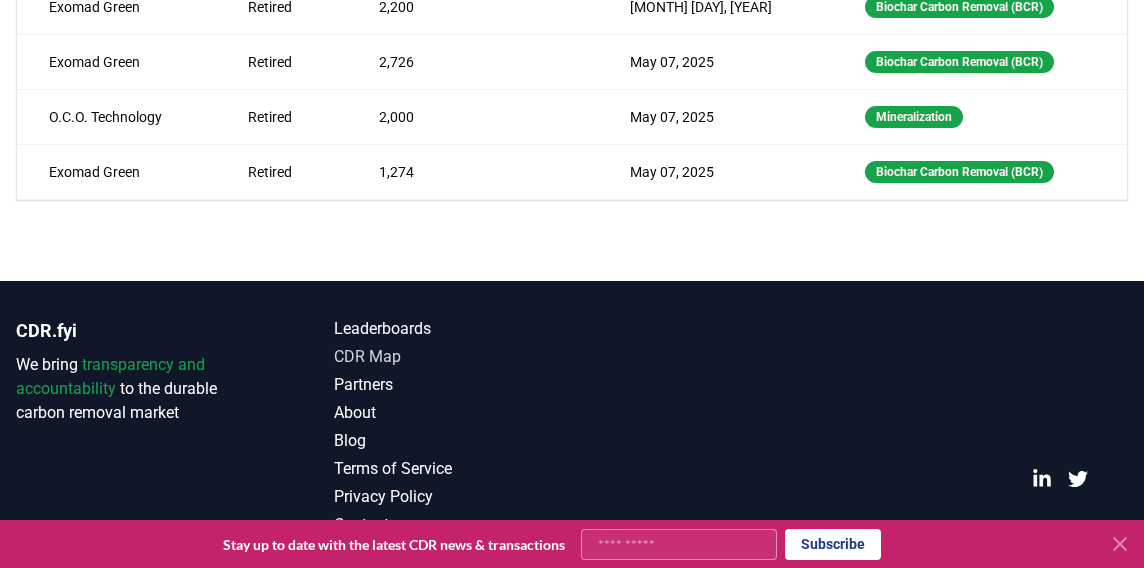 click on "CDR Map" at bounding box center [453, 357] 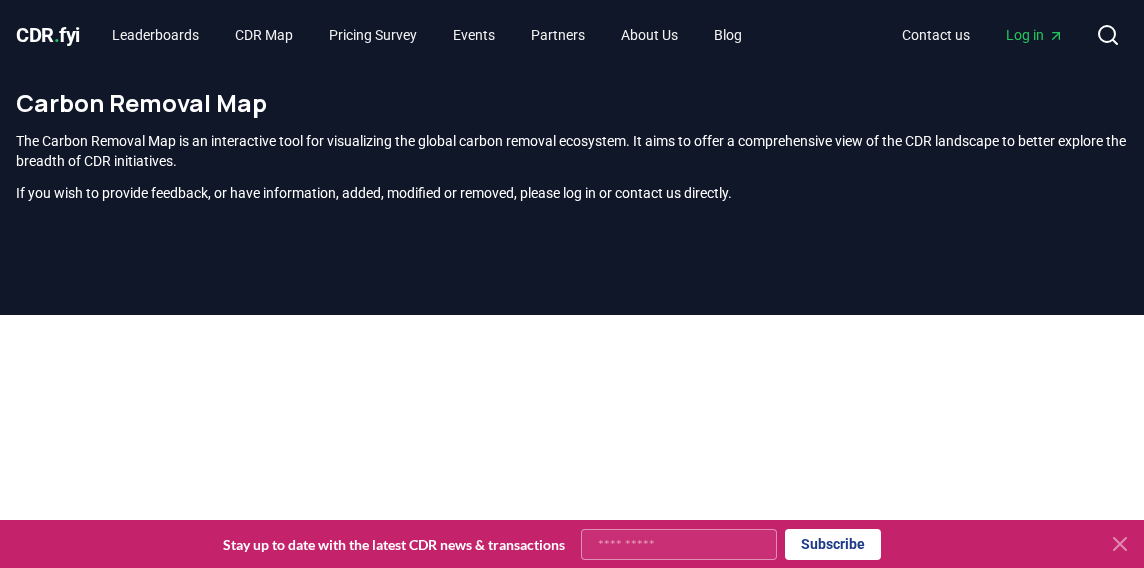scroll, scrollTop: 14, scrollLeft: 0, axis: vertical 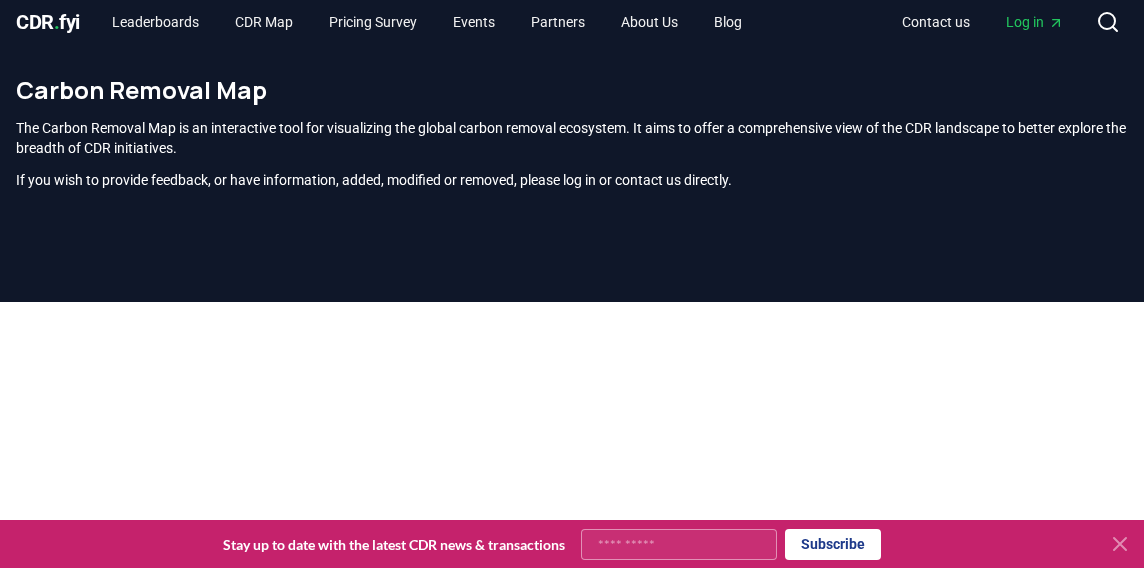 click 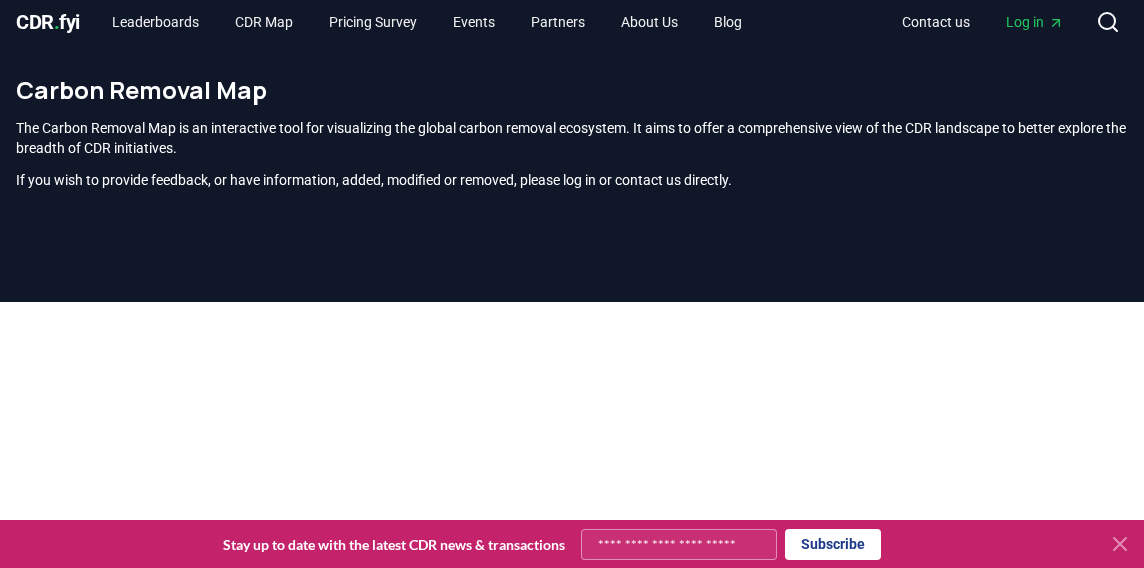 type on "**********" 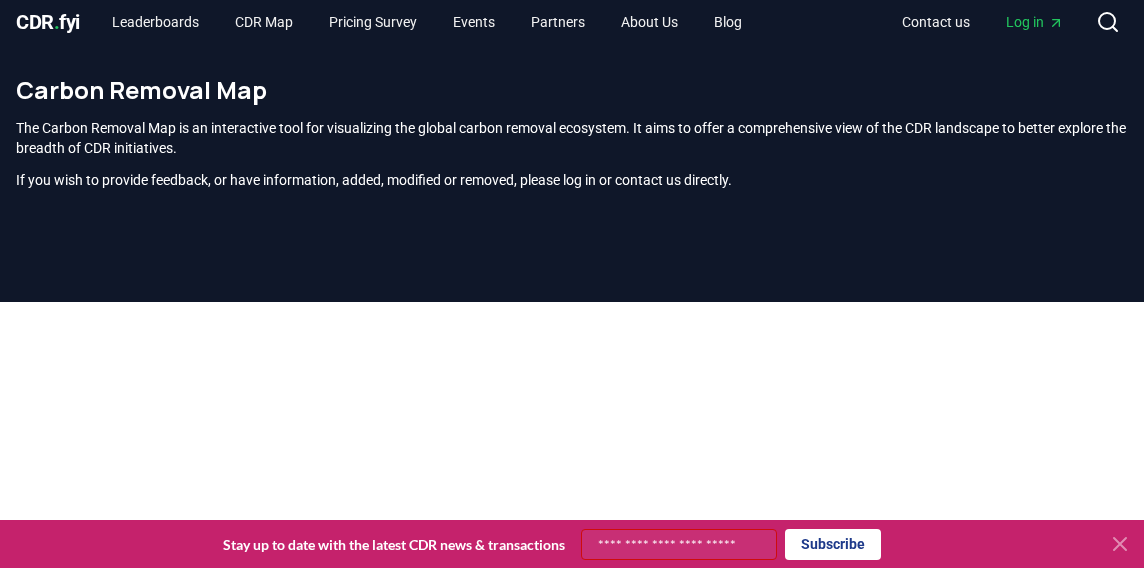 click on "Subscribe" at bounding box center [833, 544] 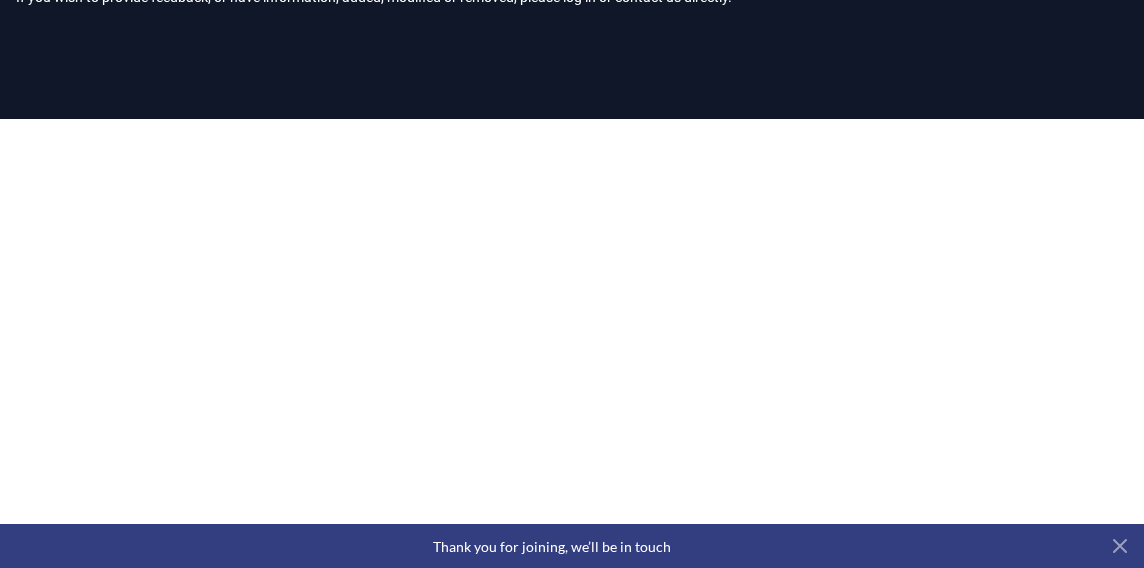 scroll, scrollTop: 198, scrollLeft: 0, axis: vertical 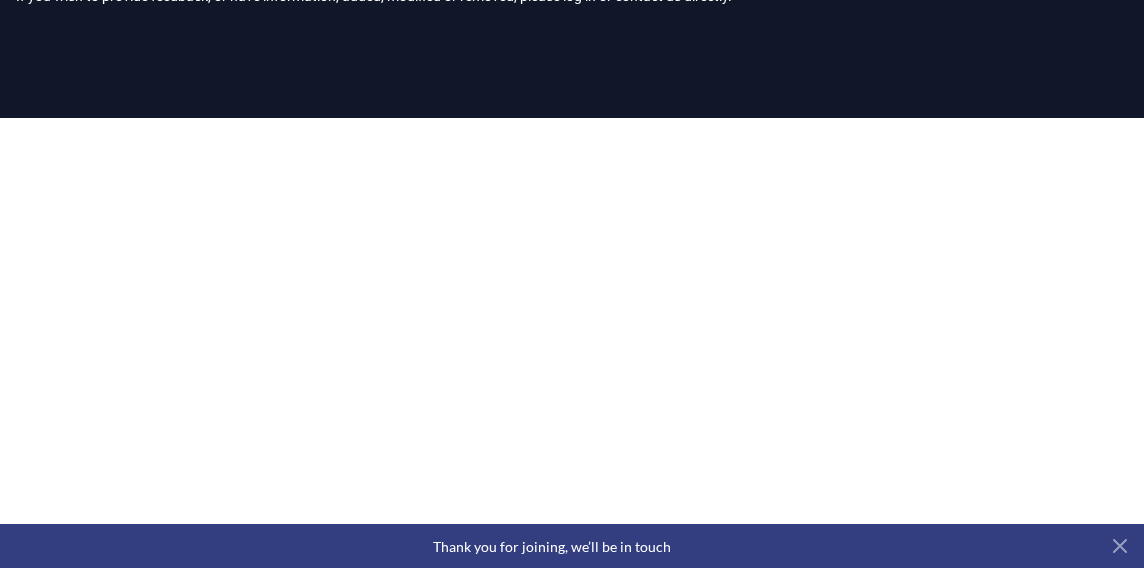 click 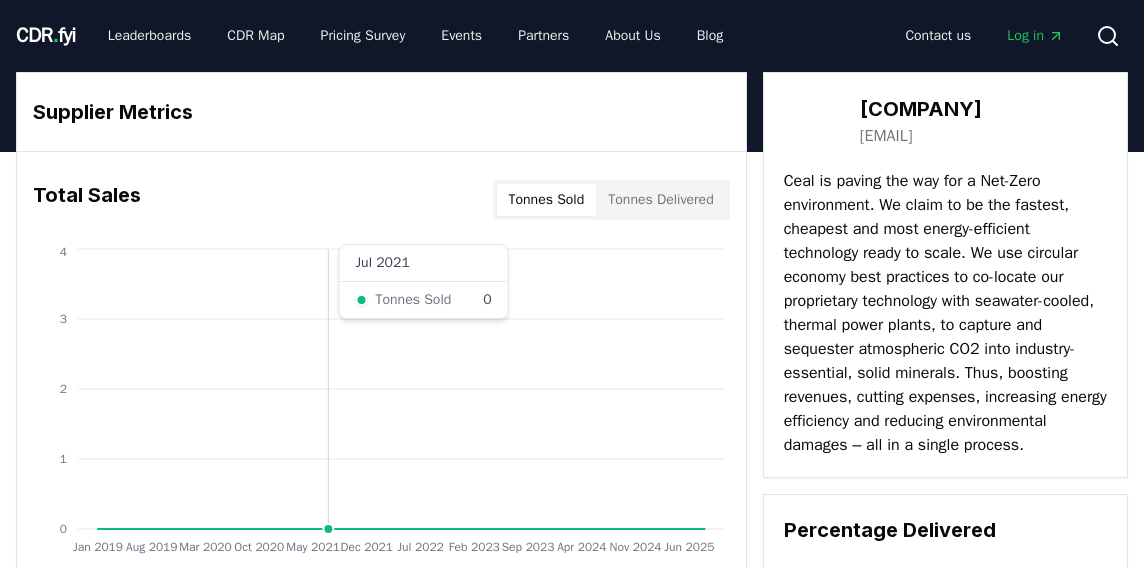scroll, scrollTop: 0, scrollLeft: 0, axis: both 